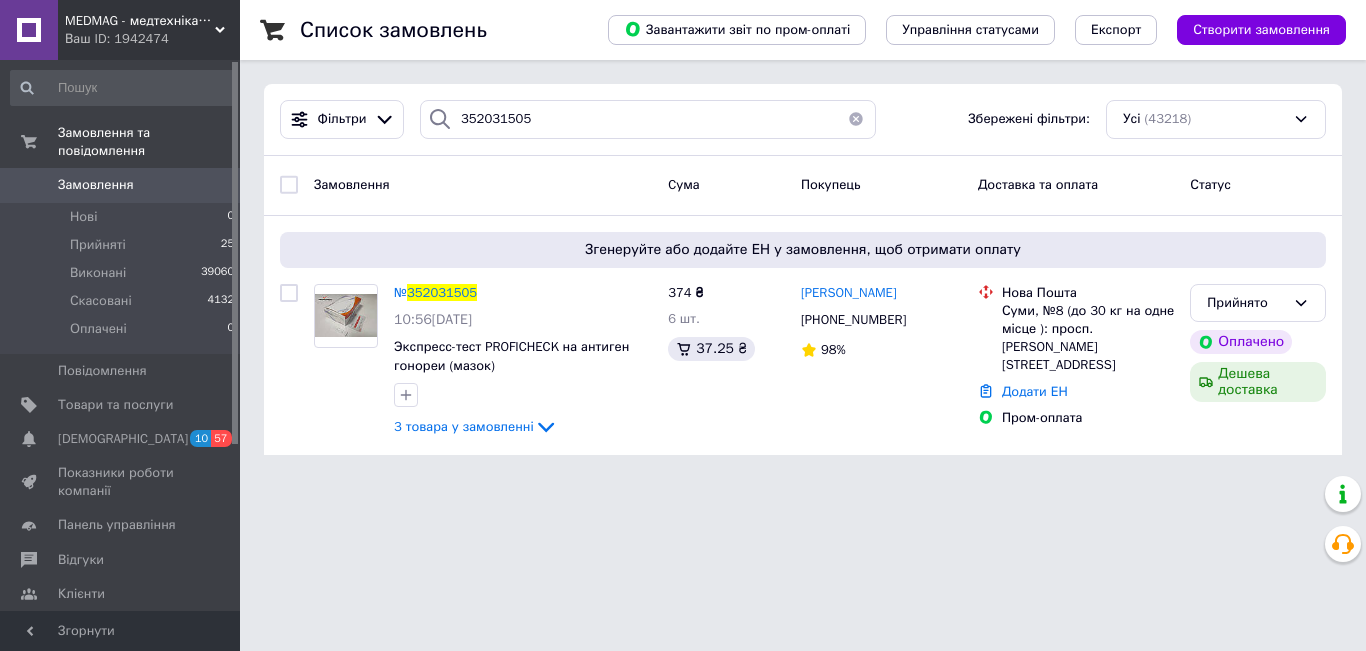 scroll, scrollTop: 0, scrollLeft: 0, axis: both 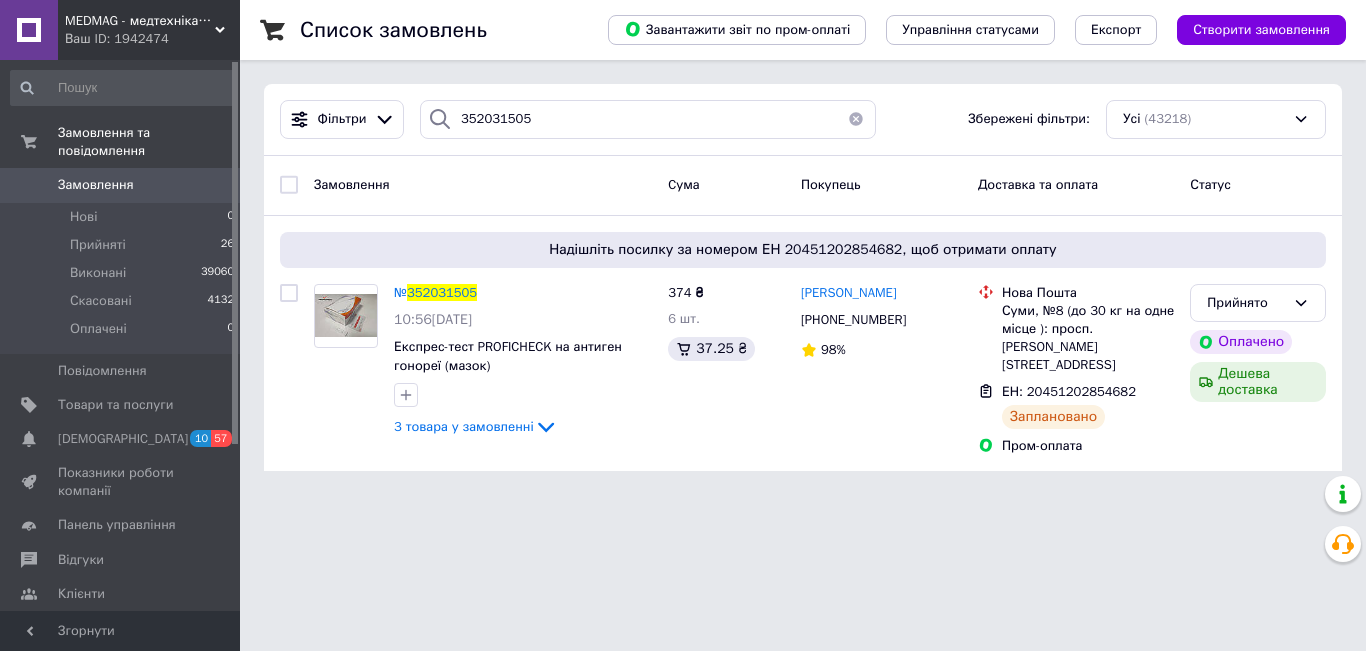 click at bounding box center (856, 119) 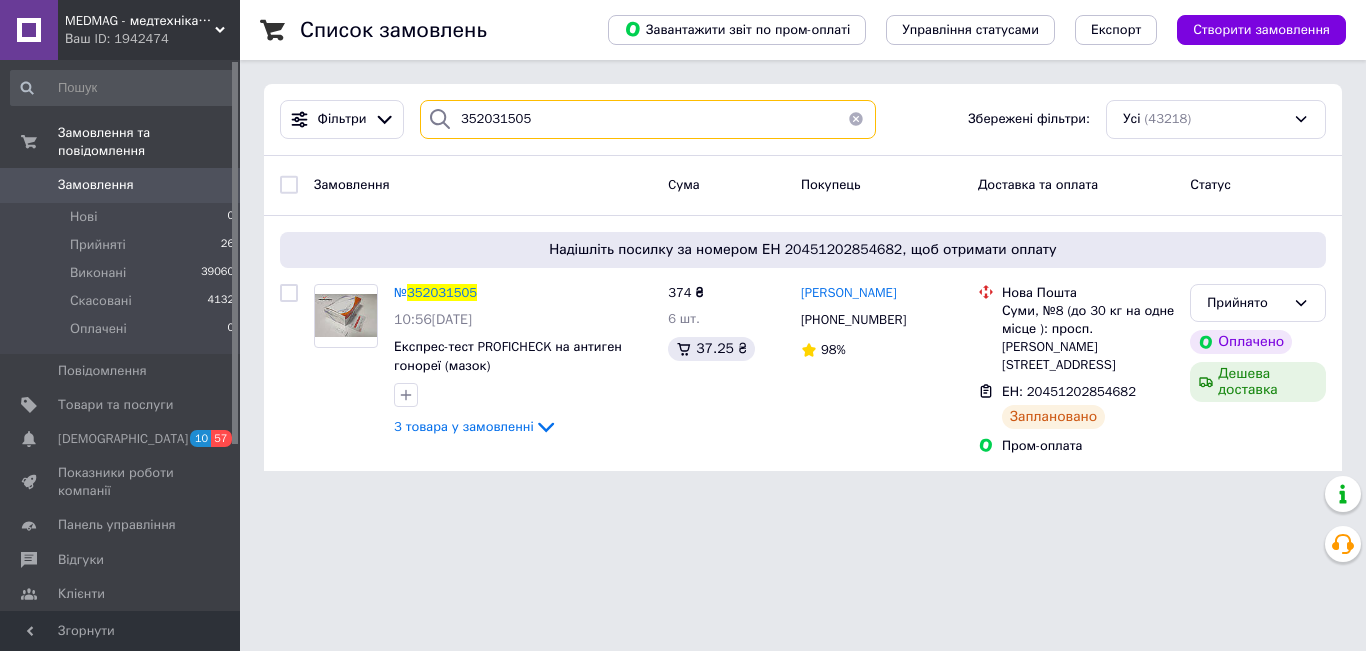 type 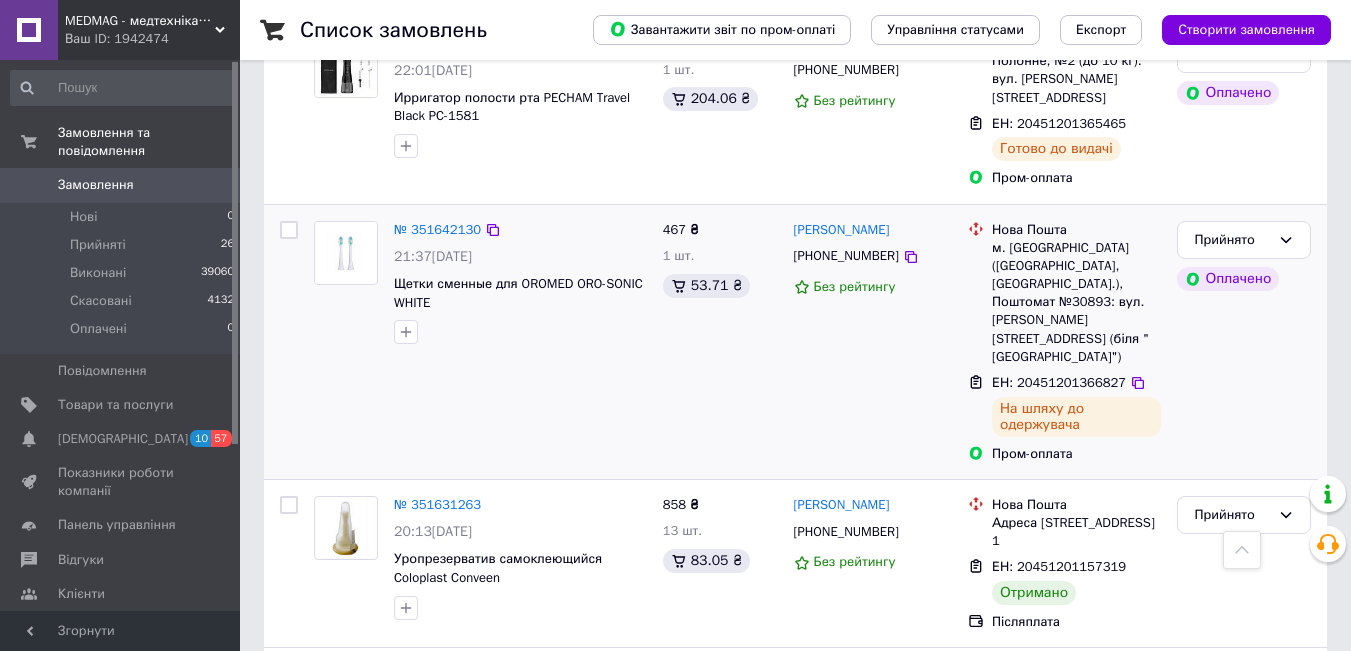 scroll, scrollTop: 3585, scrollLeft: 0, axis: vertical 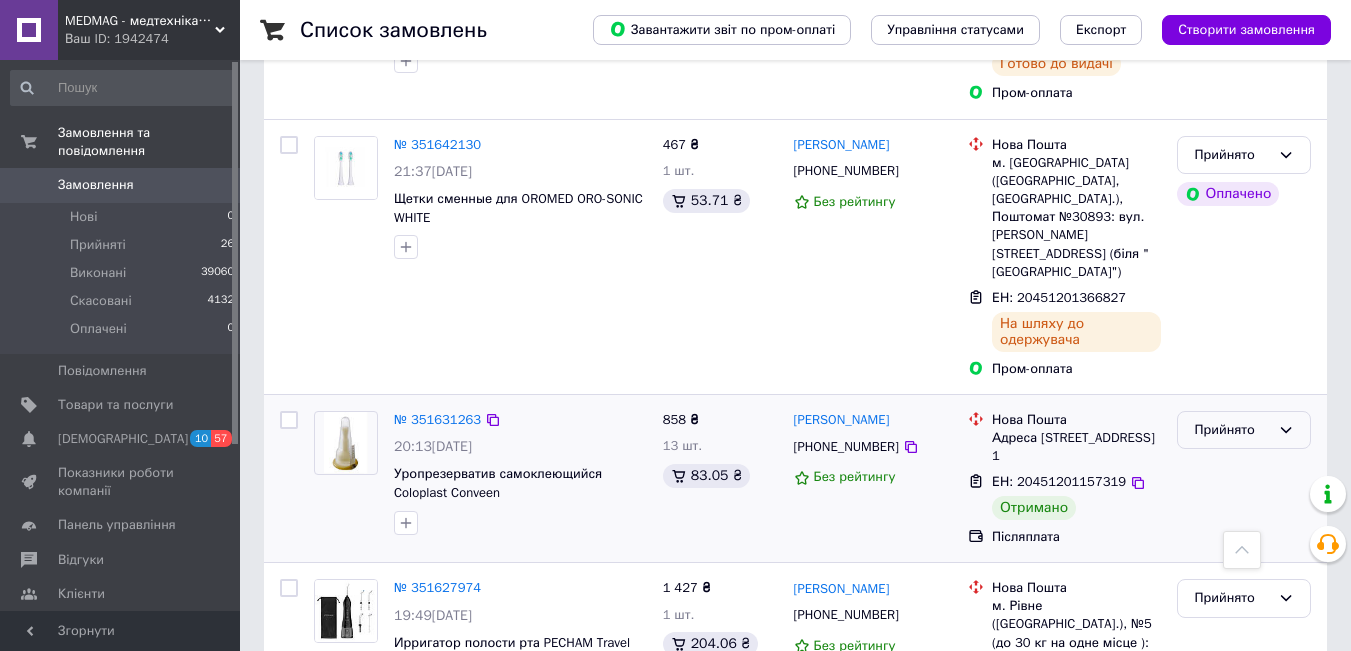 click on "Прийнято" at bounding box center (1244, 430) 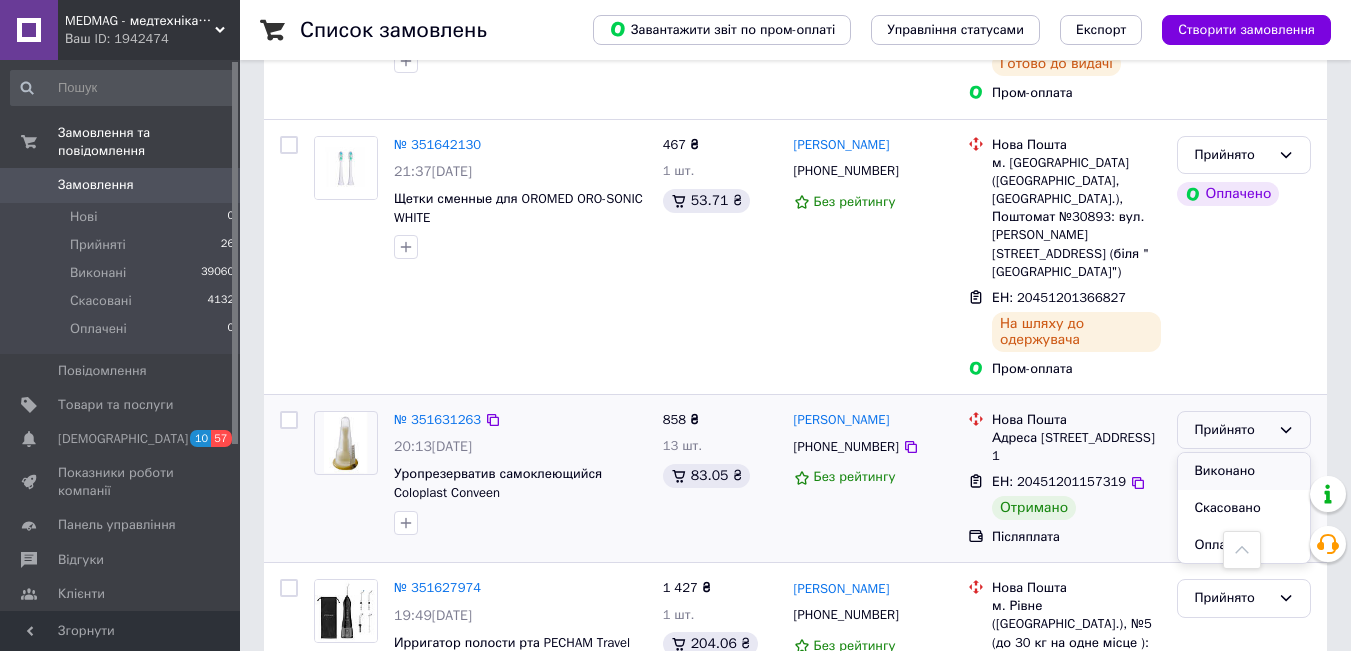 click on "Виконано" at bounding box center (1244, 471) 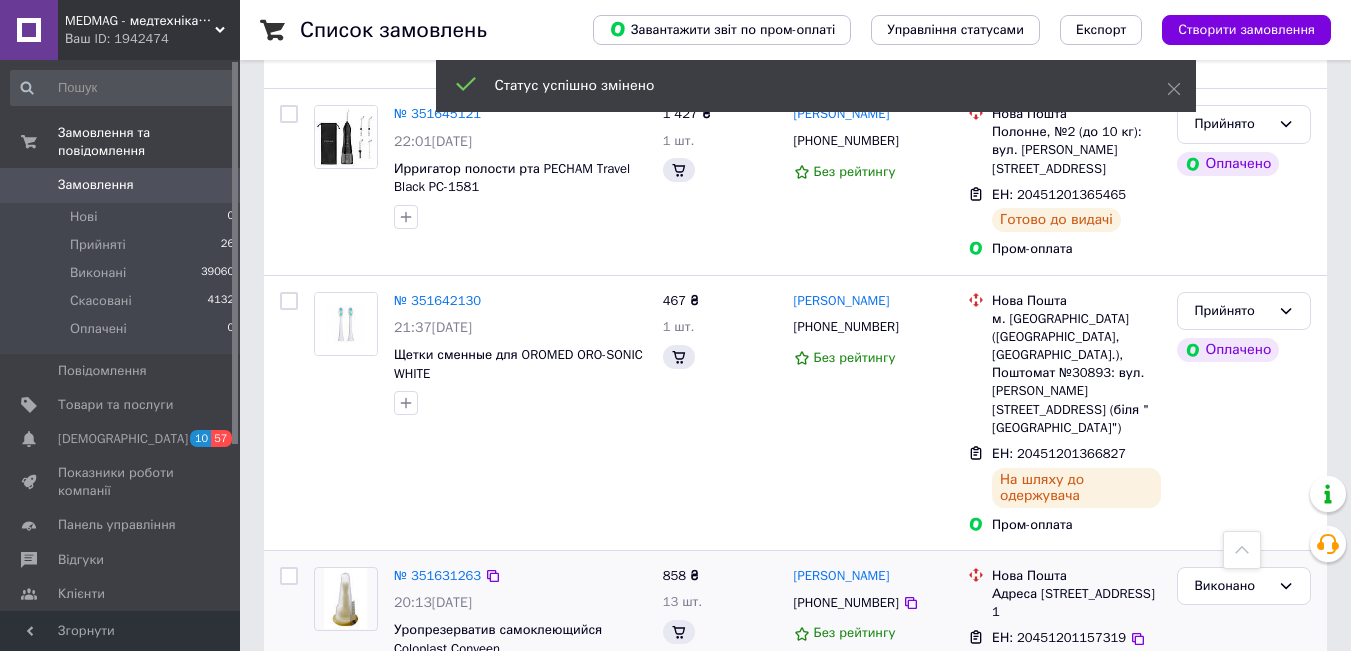 scroll, scrollTop: 3585, scrollLeft: 0, axis: vertical 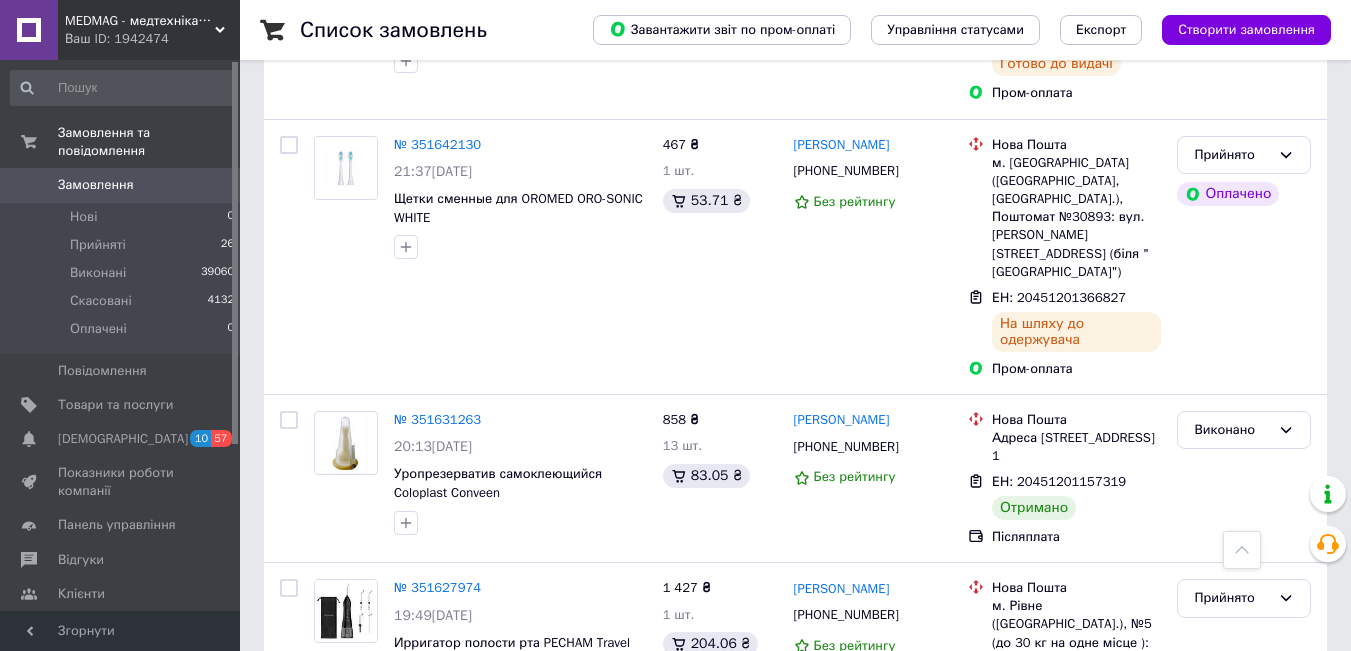click on "2" at bounding box center (327, 812) 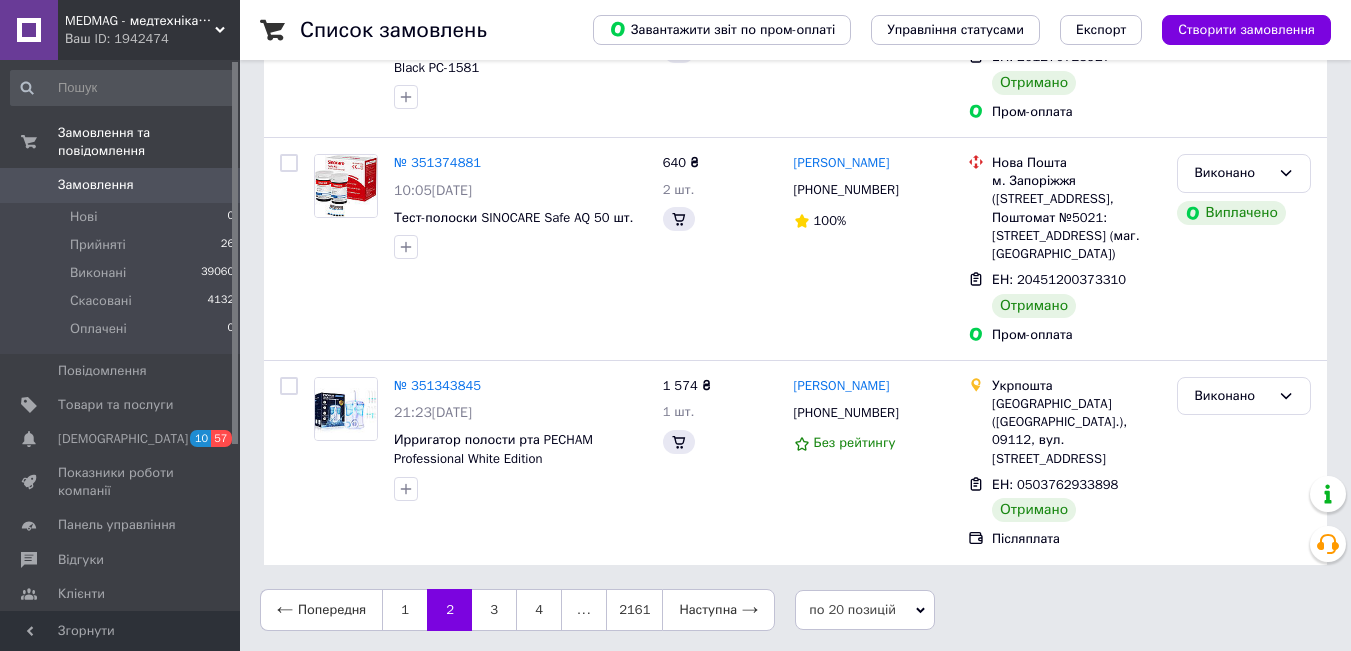 scroll, scrollTop: 0, scrollLeft: 0, axis: both 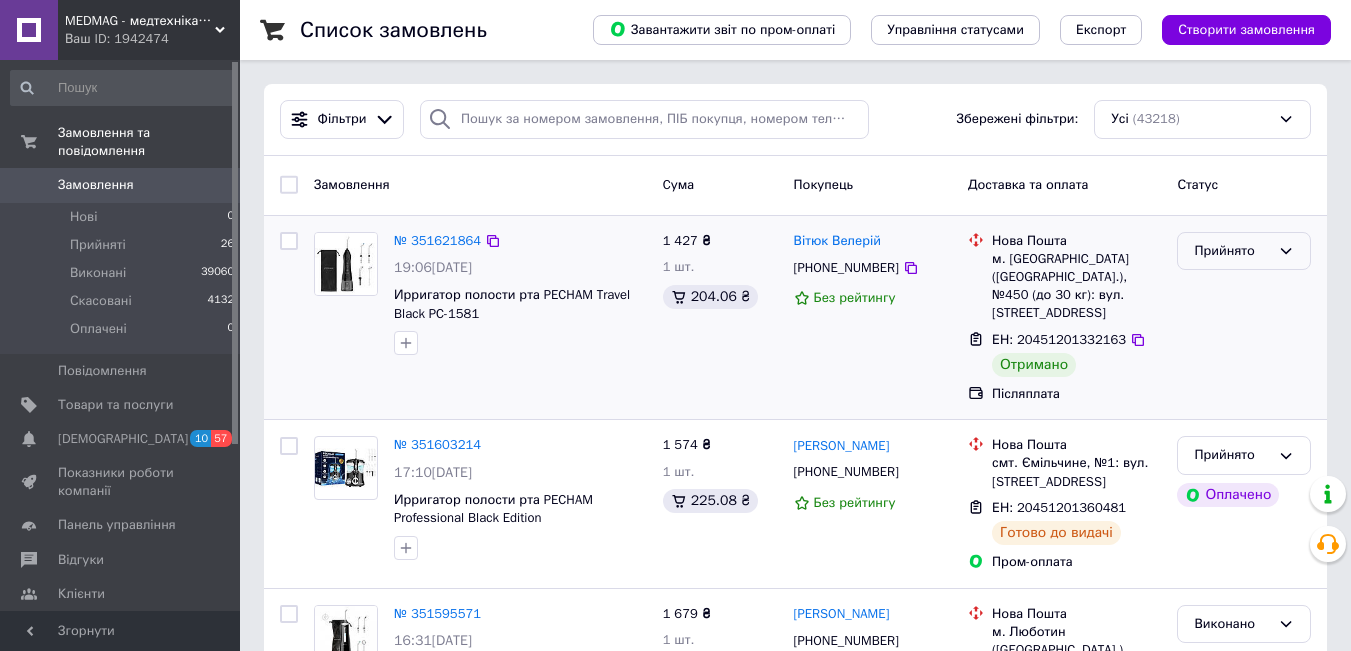 click on "Прийнято" at bounding box center (1244, 251) 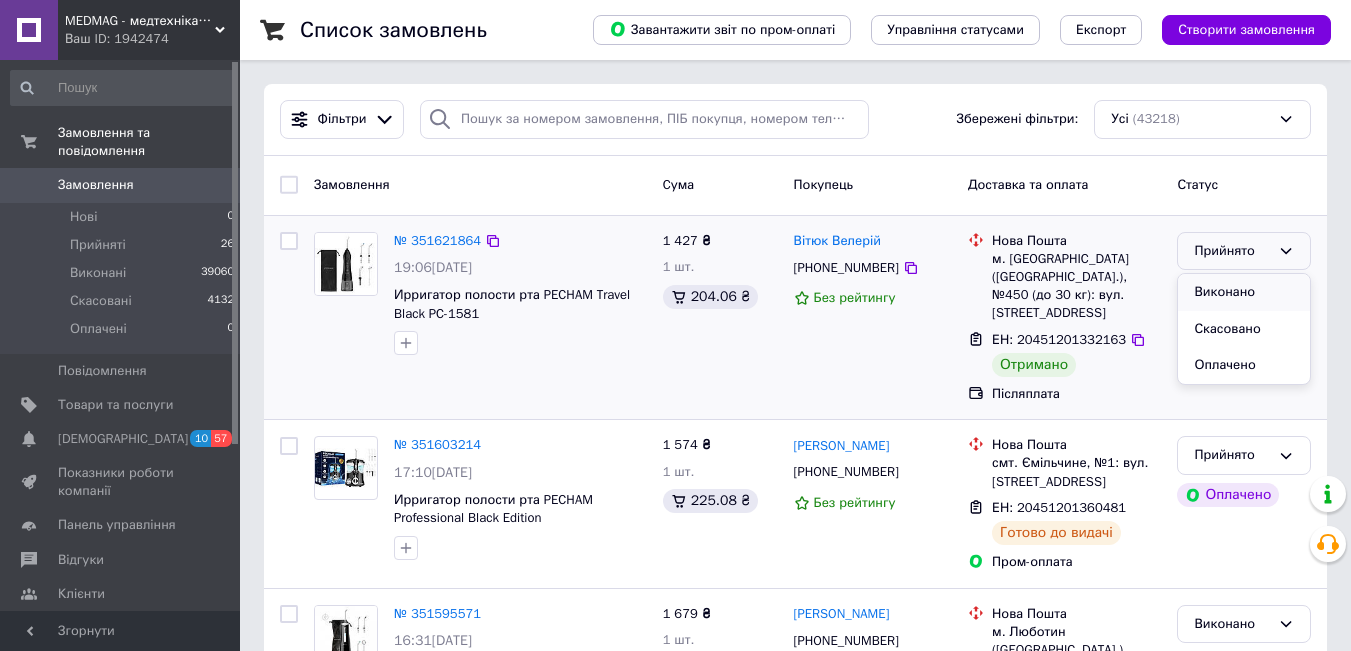click on "Виконано" at bounding box center [1244, 292] 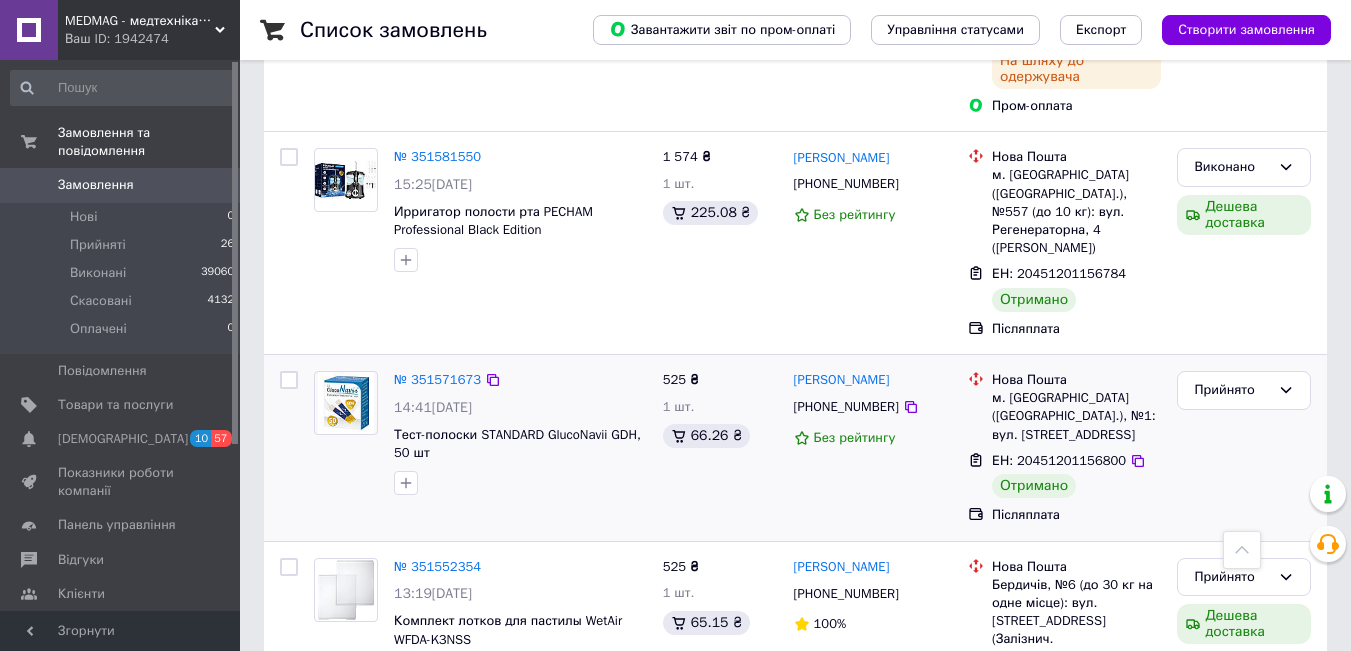 scroll, scrollTop: 1000, scrollLeft: 0, axis: vertical 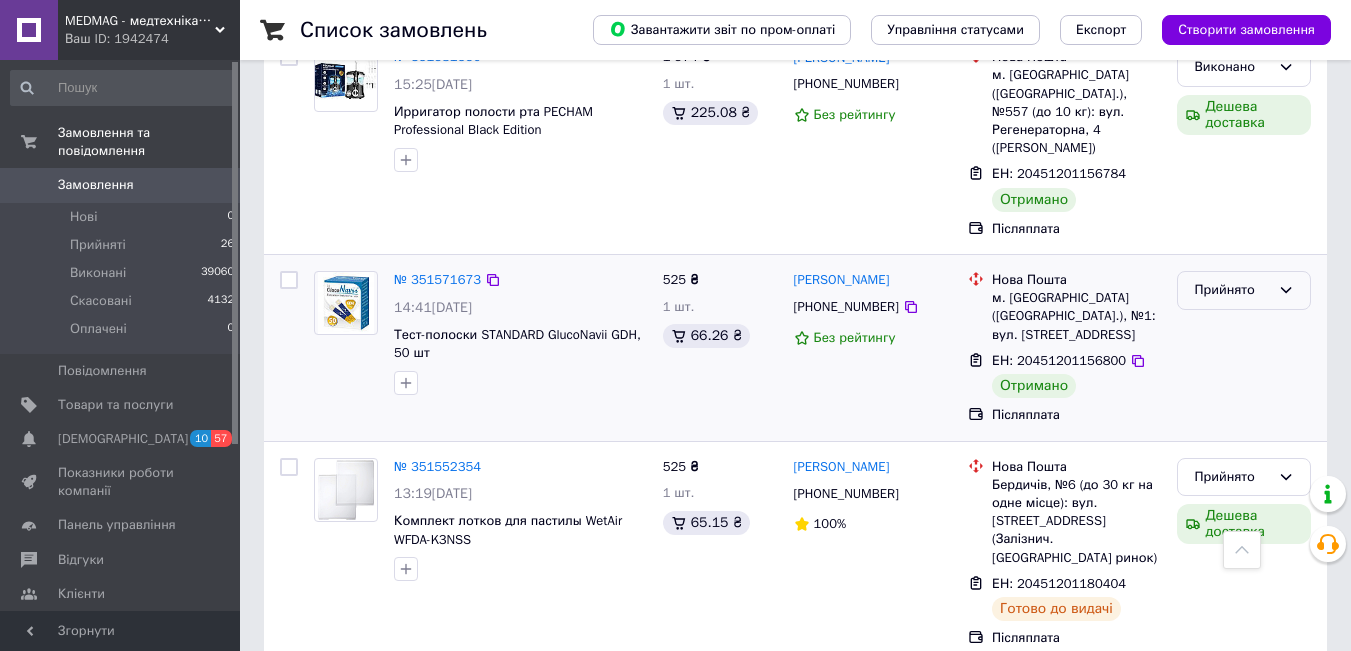 click on "Прийнято" at bounding box center [1244, 290] 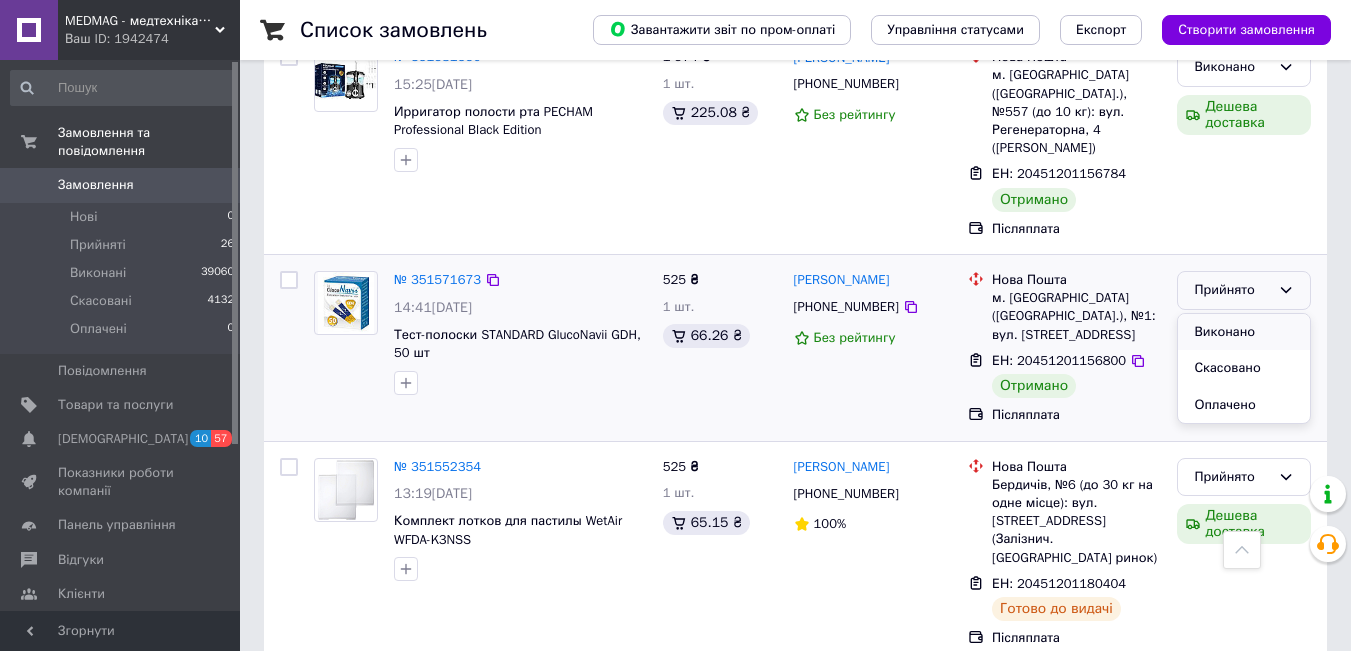 click on "Виконано" at bounding box center (1244, 332) 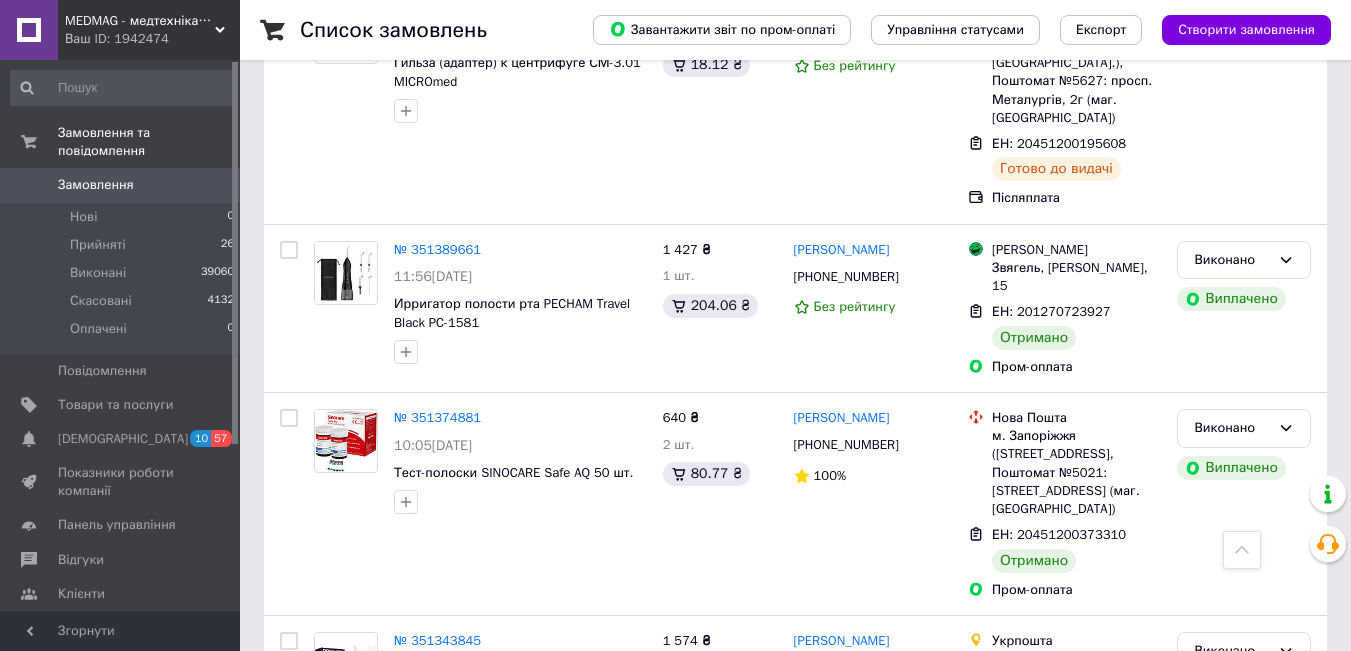 scroll, scrollTop: 3359, scrollLeft: 0, axis: vertical 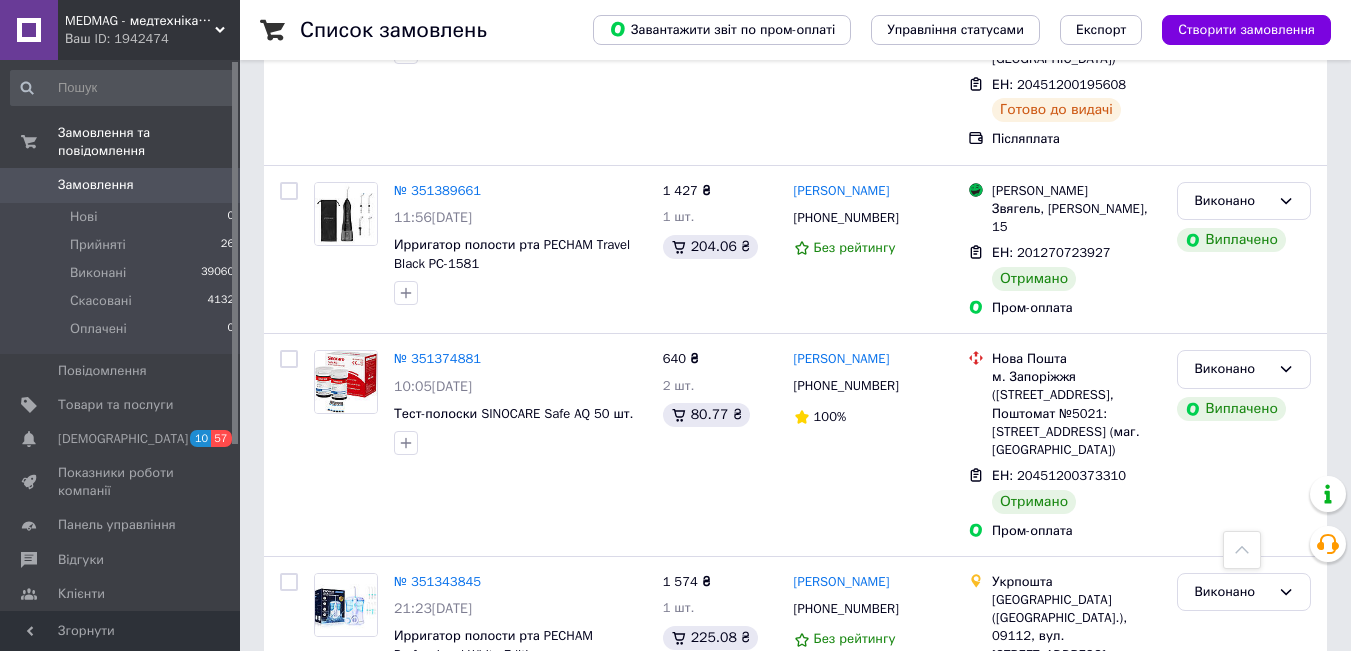 click on "3" at bounding box center [494, 806] 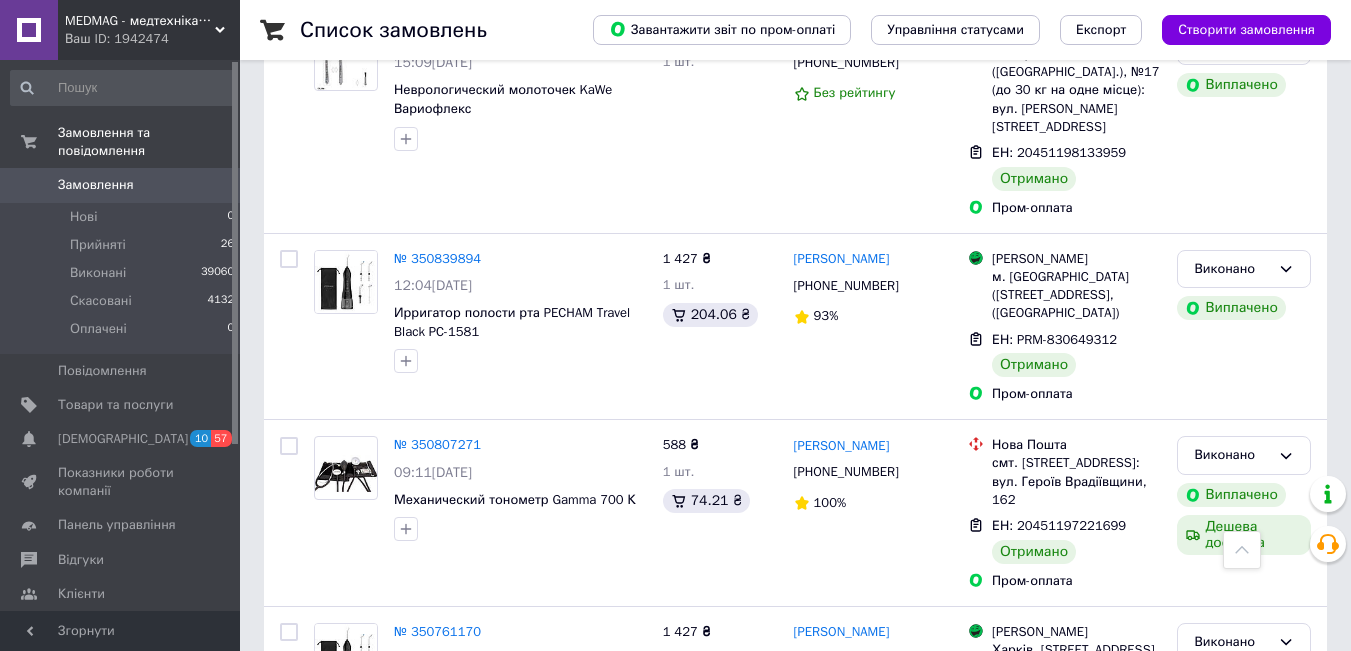 scroll, scrollTop: 3434, scrollLeft: 0, axis: vertical 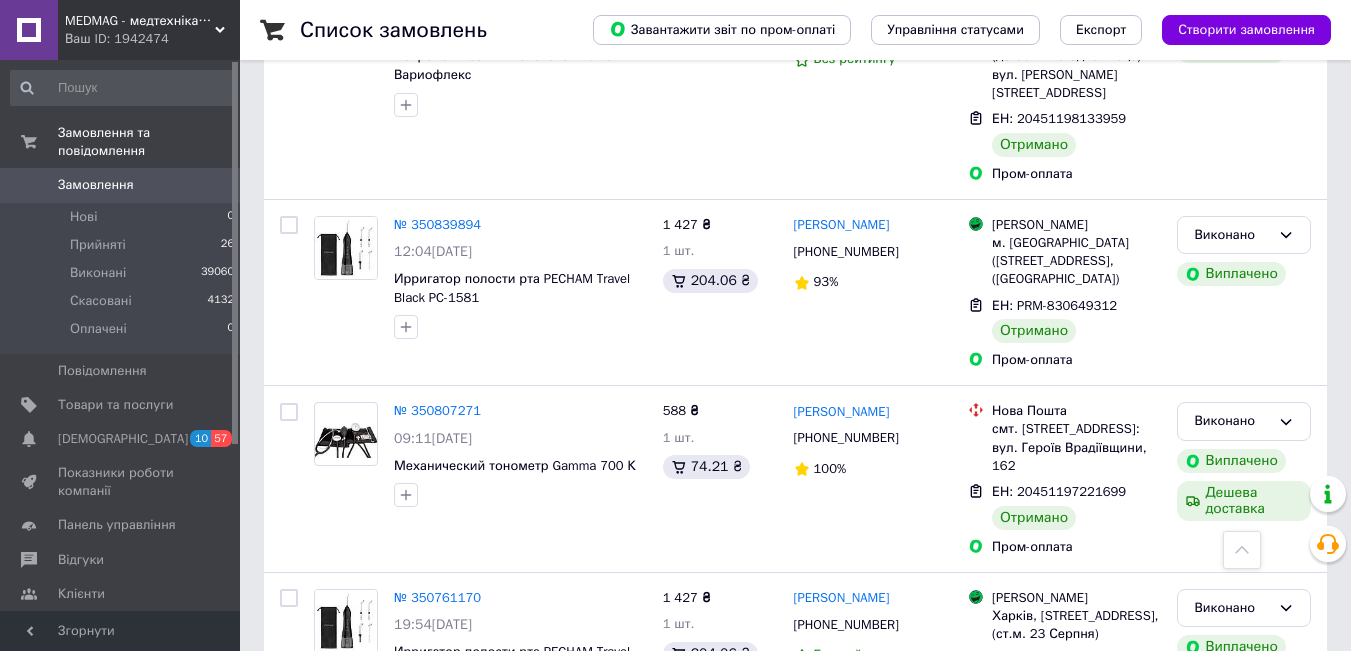 click on "1" at bounding box center [404, 785] 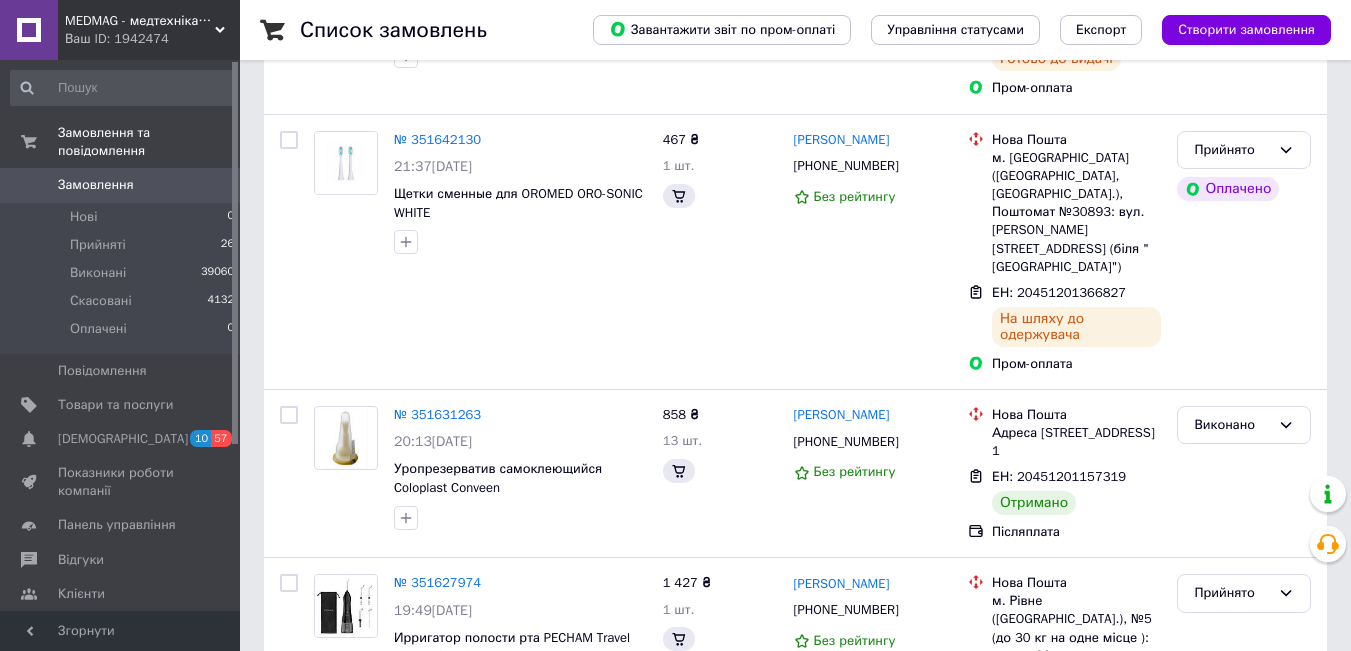 scroll, scrollTop: 0, scrollLeft: 0, axis: both 